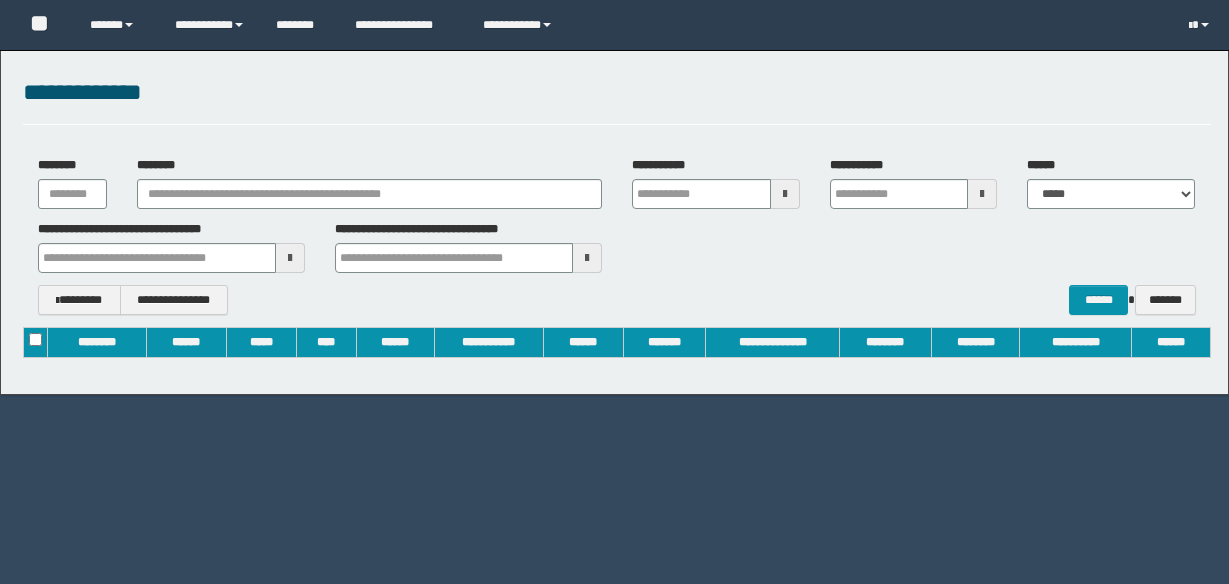 scroll, scrollTop: 0, scrollLeft: 0, axis: both 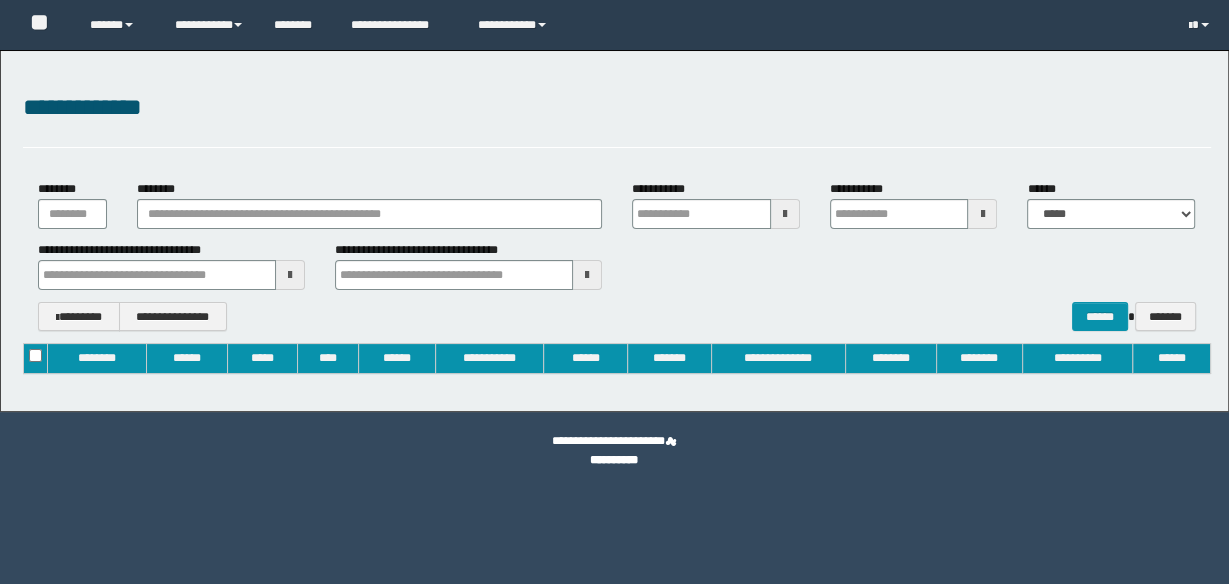 type on "**********" 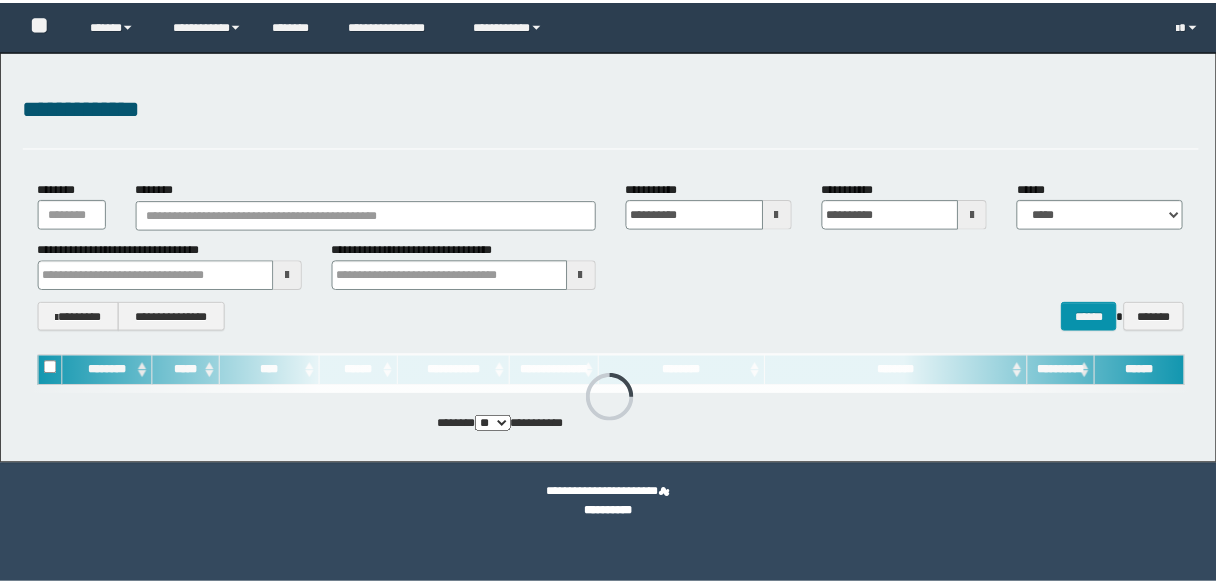 scroll, scrollTop: 0, scrollLeft: 0, axis: both 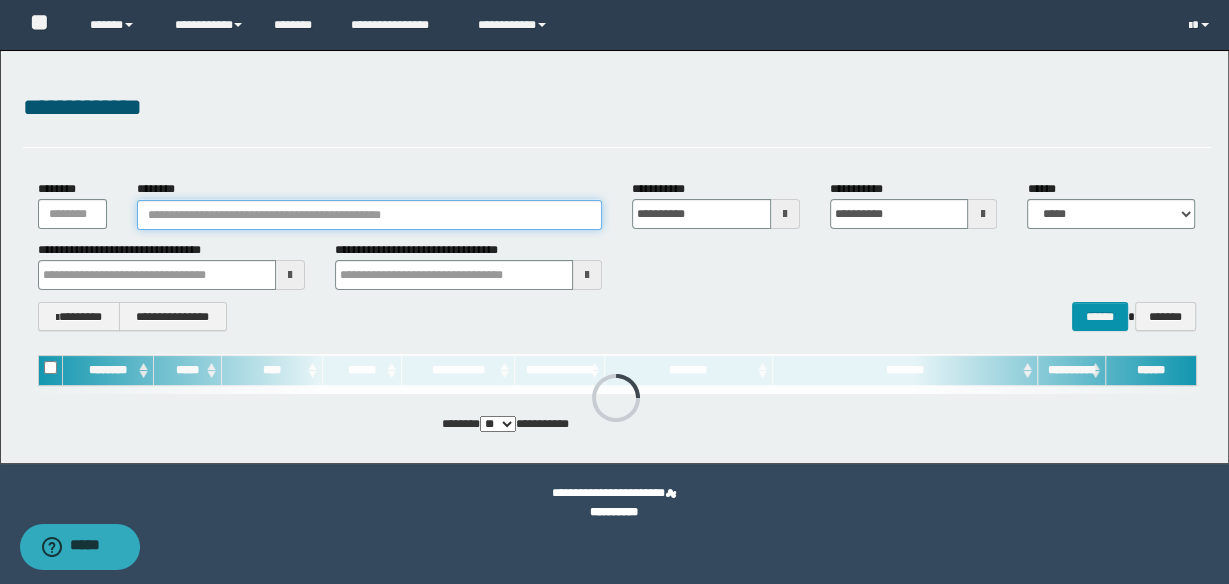 click on "********" at bounding box center [369, 215] 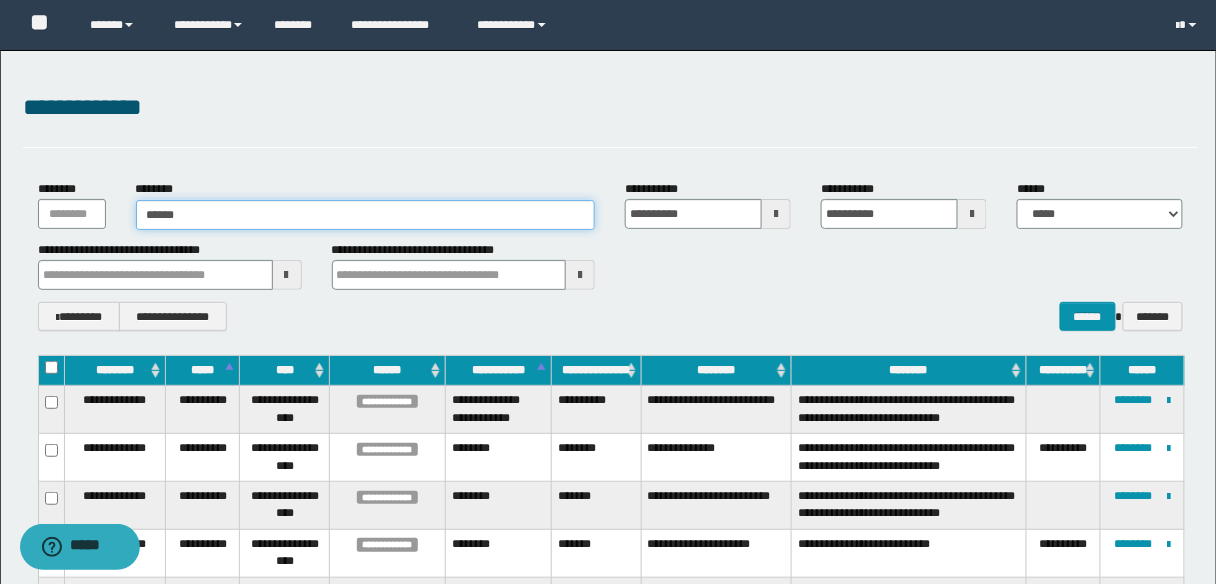 type on "*******" 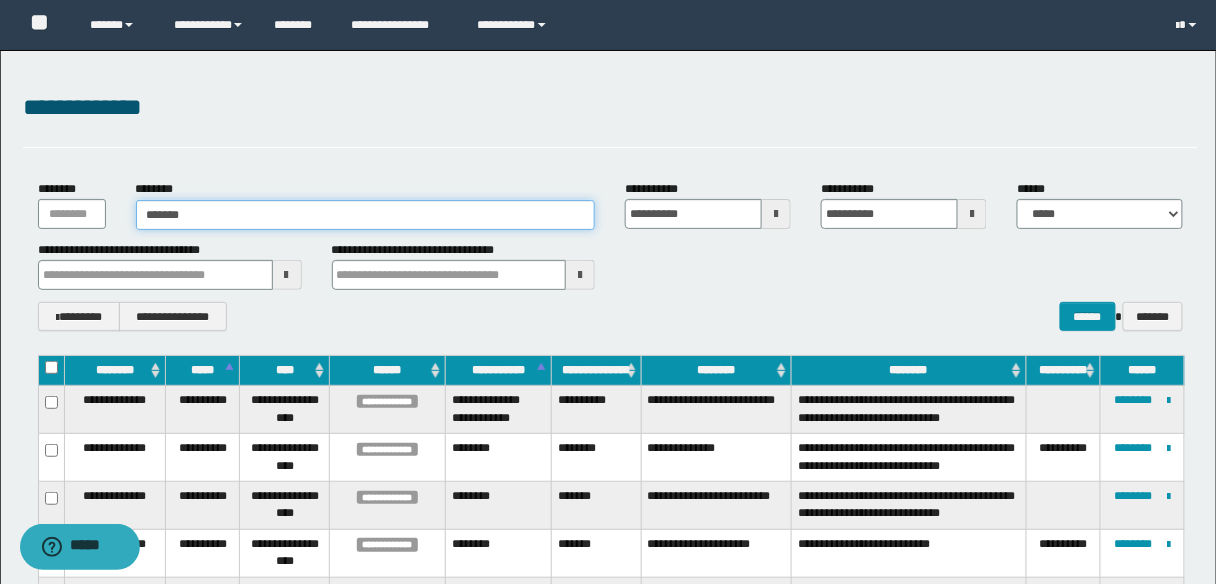 type on "*******" 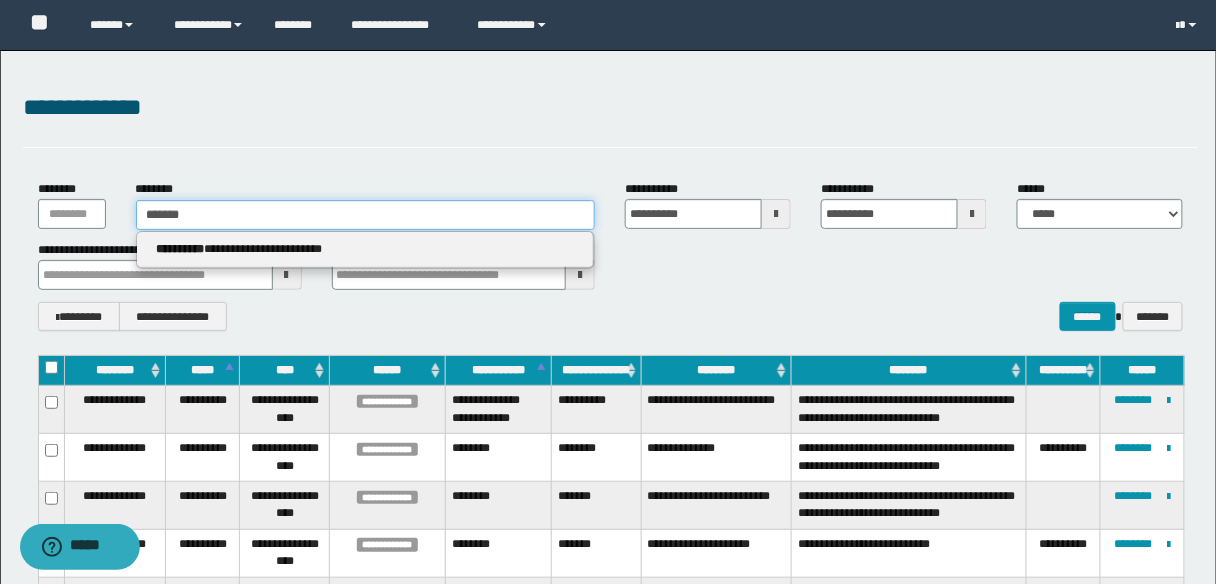 type 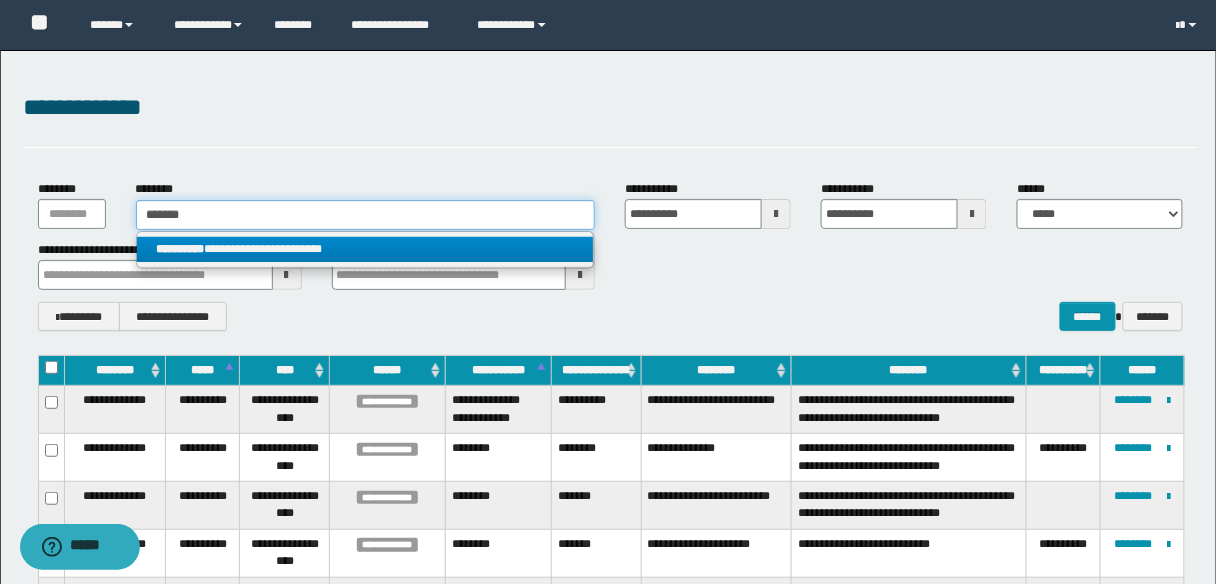 type on "*******" 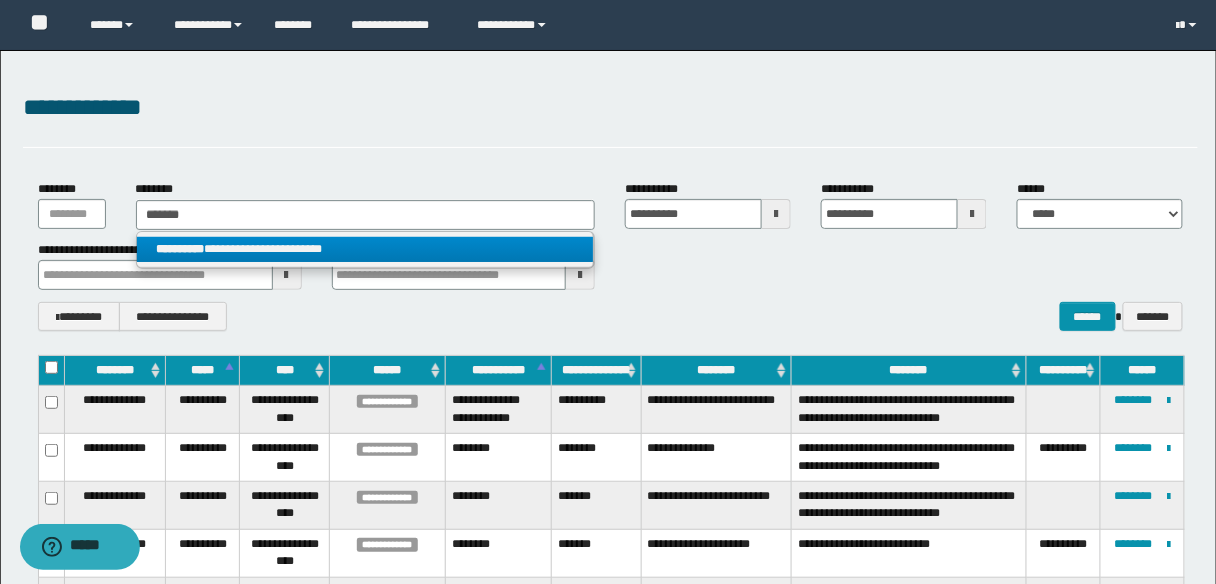 click on "**********" at bounding box center (365, 249) 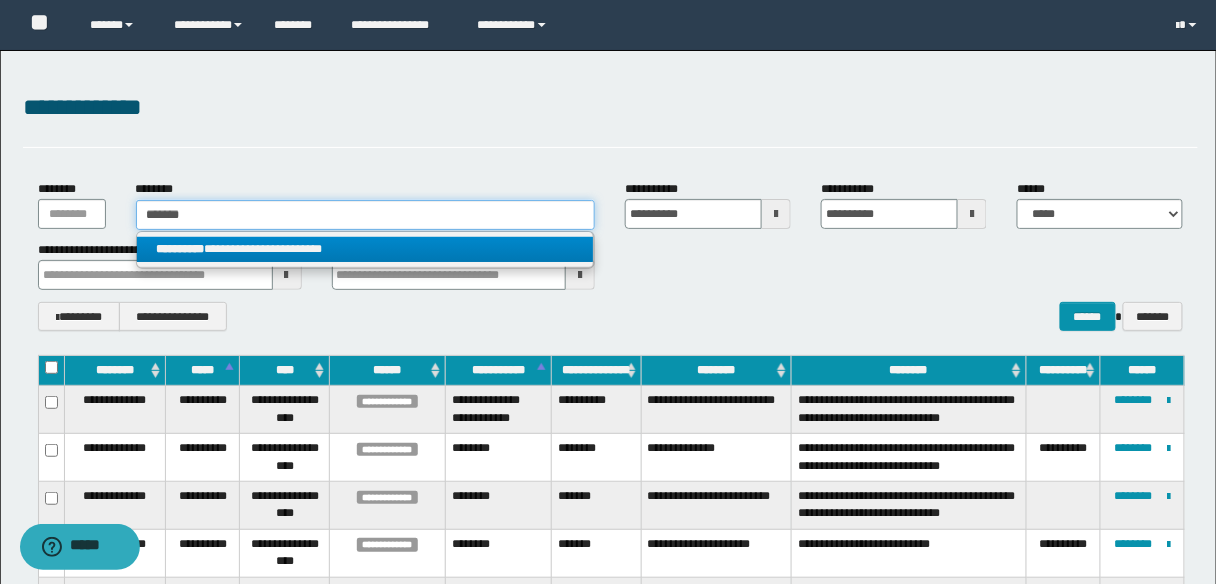 type 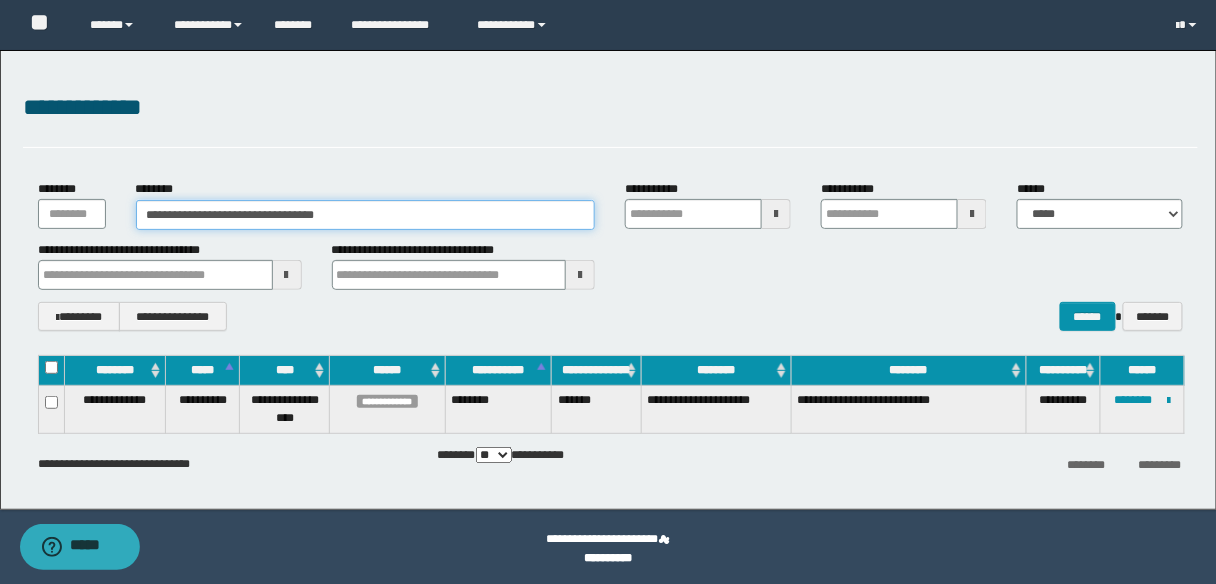 type 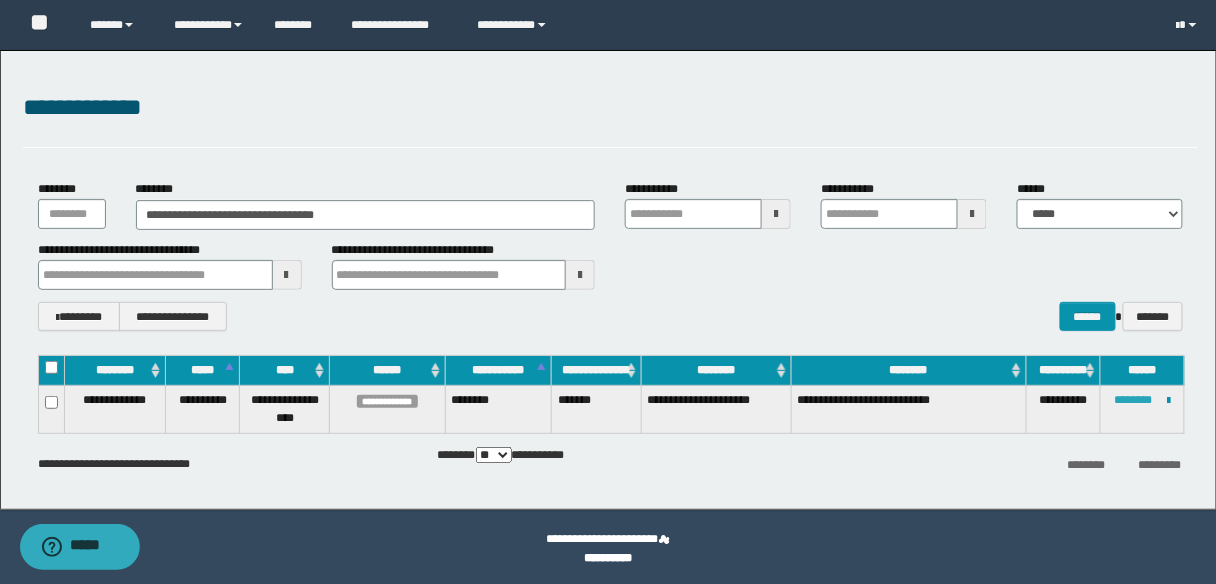 click on "********" at bounding box center [1133, 400] 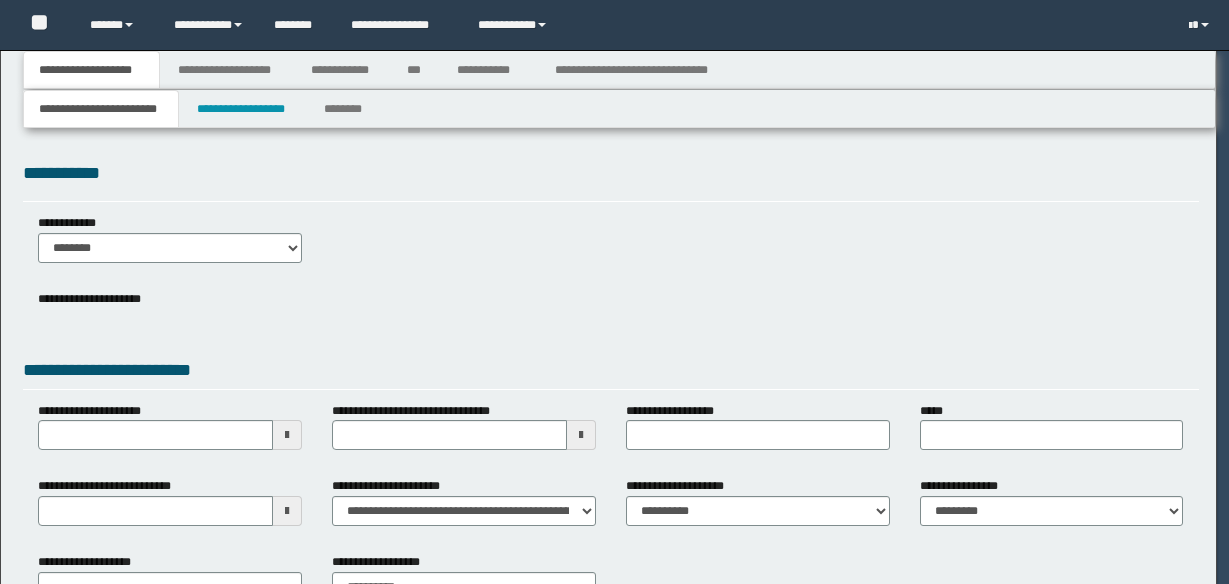 scroll, scrollTop: 0, scrollLeft: 0, axis: both 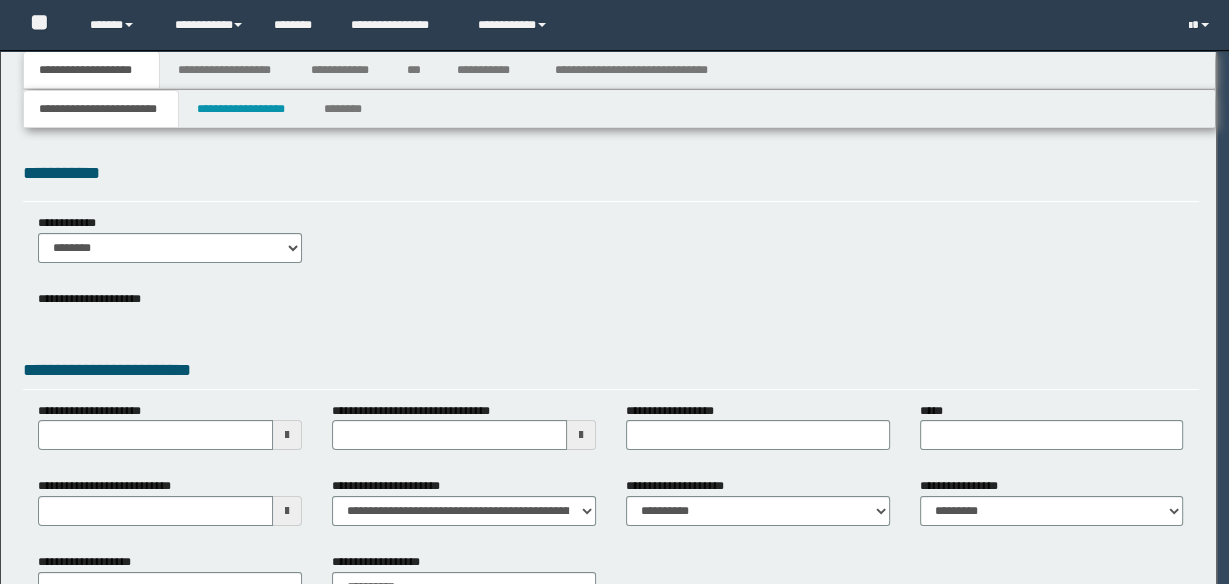type on "**********" 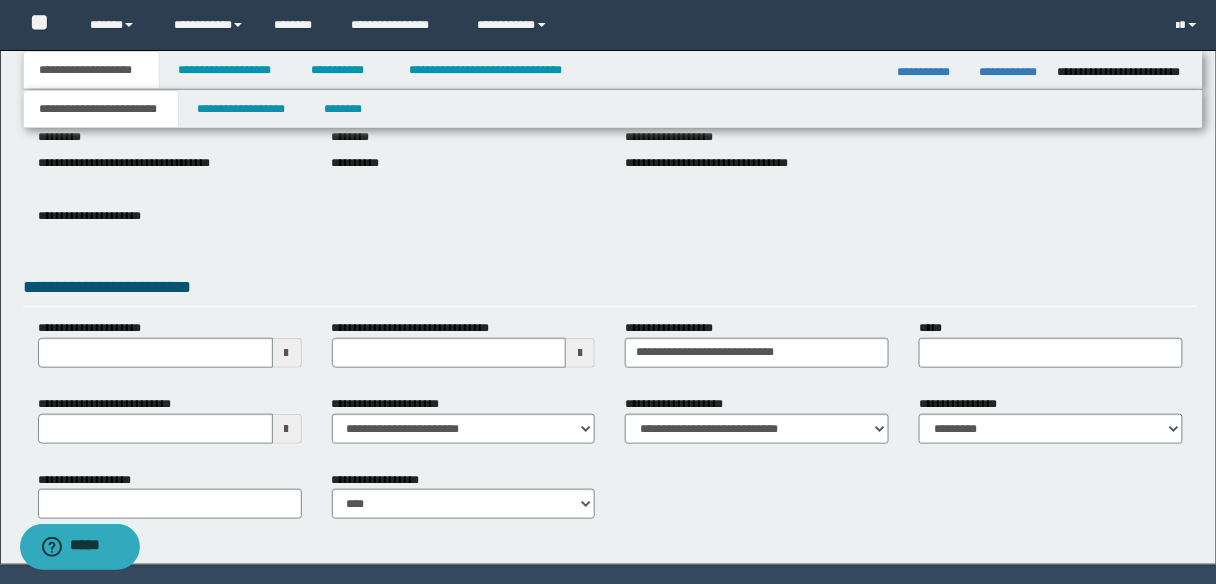 scroll, scrollTop: 298, scrollLeft: 0, axis: vertical 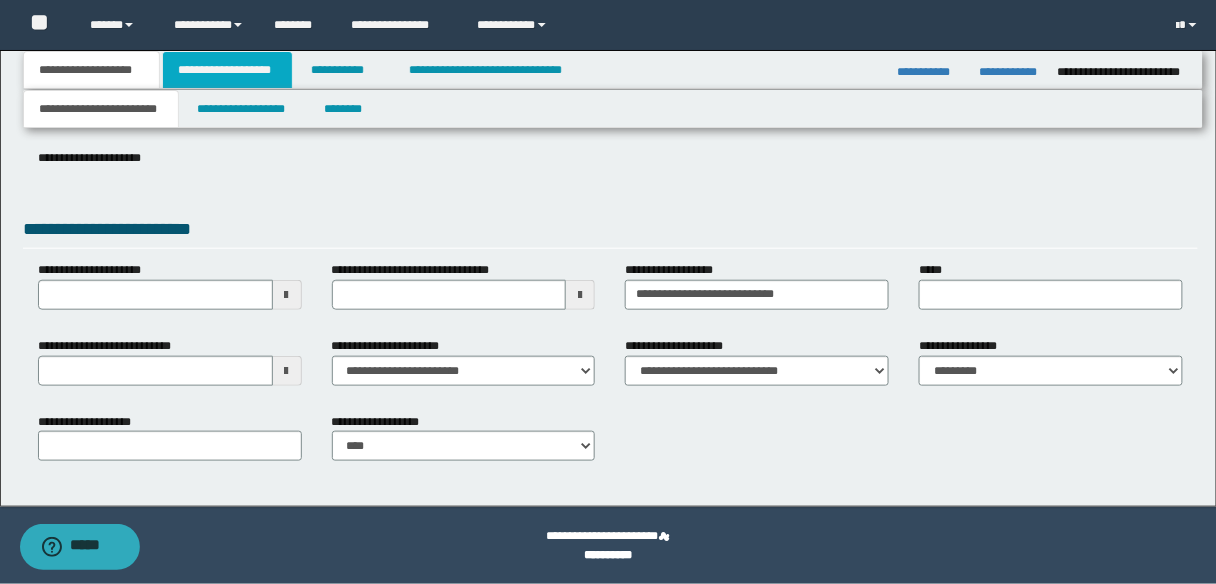 click on "**********" at bounding box center [227, 70] 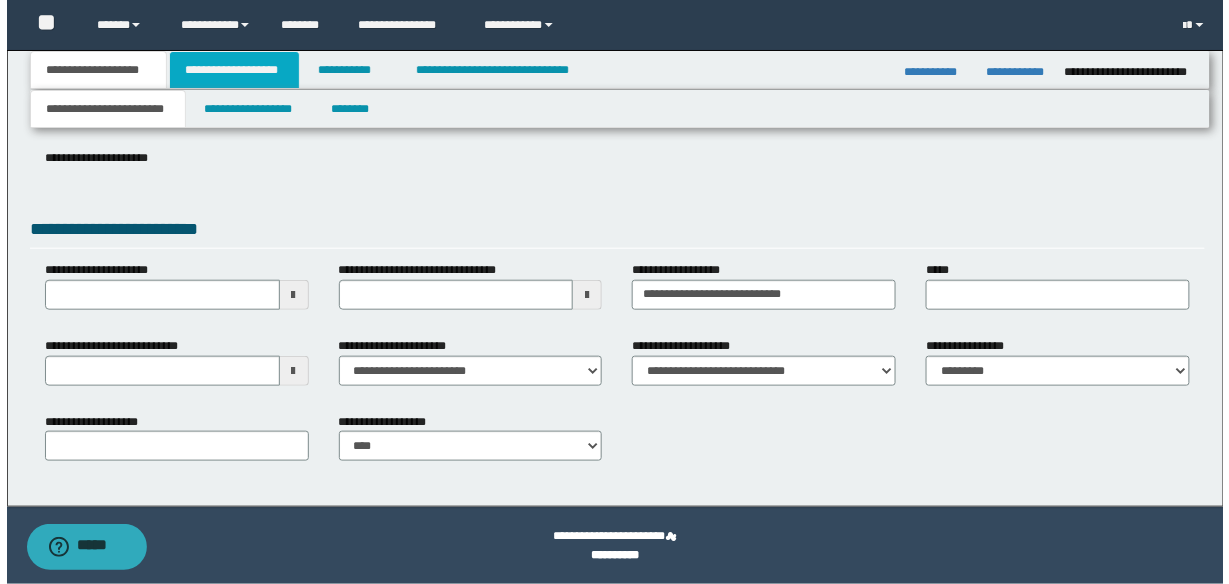 scroll, scrollTop: 0, scrollLeft: 0, axis: both 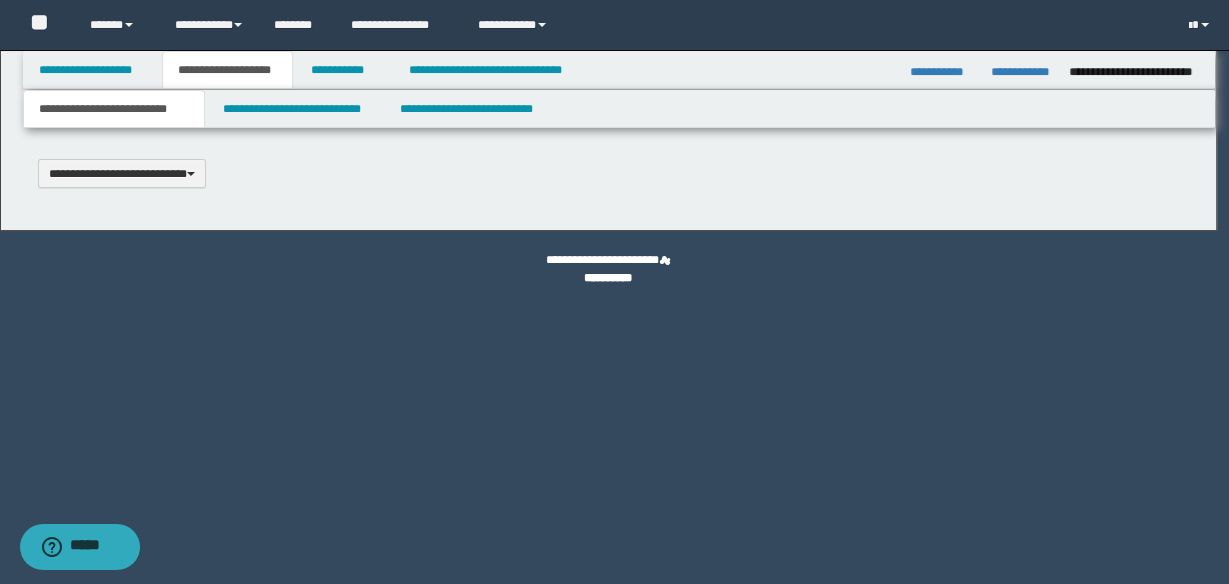 type 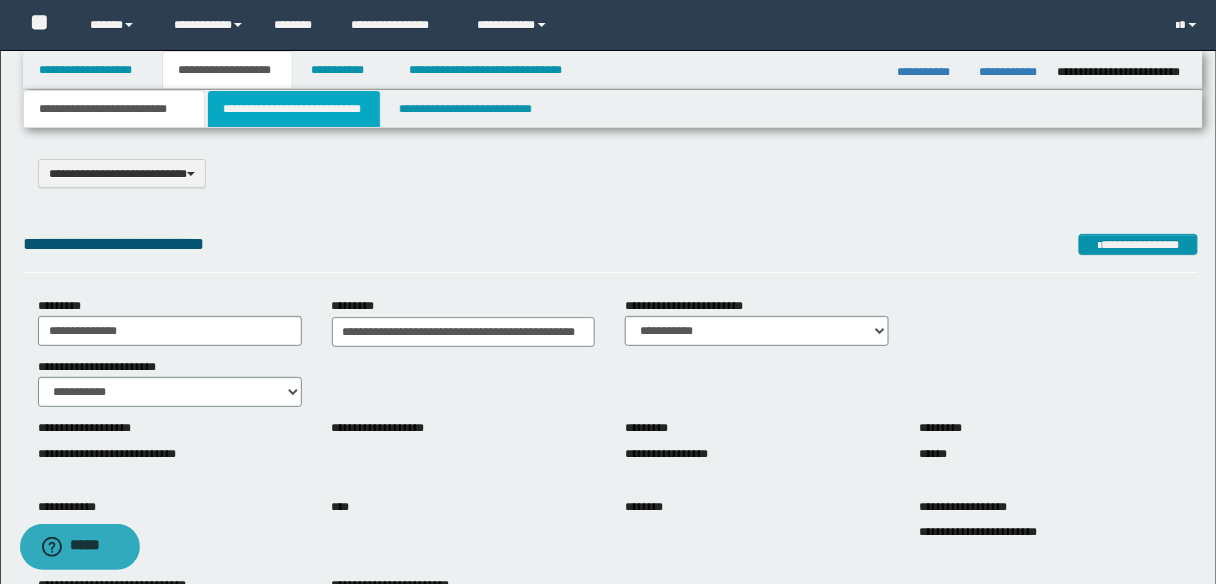 click on "**********" at bounding box center (294, 109) 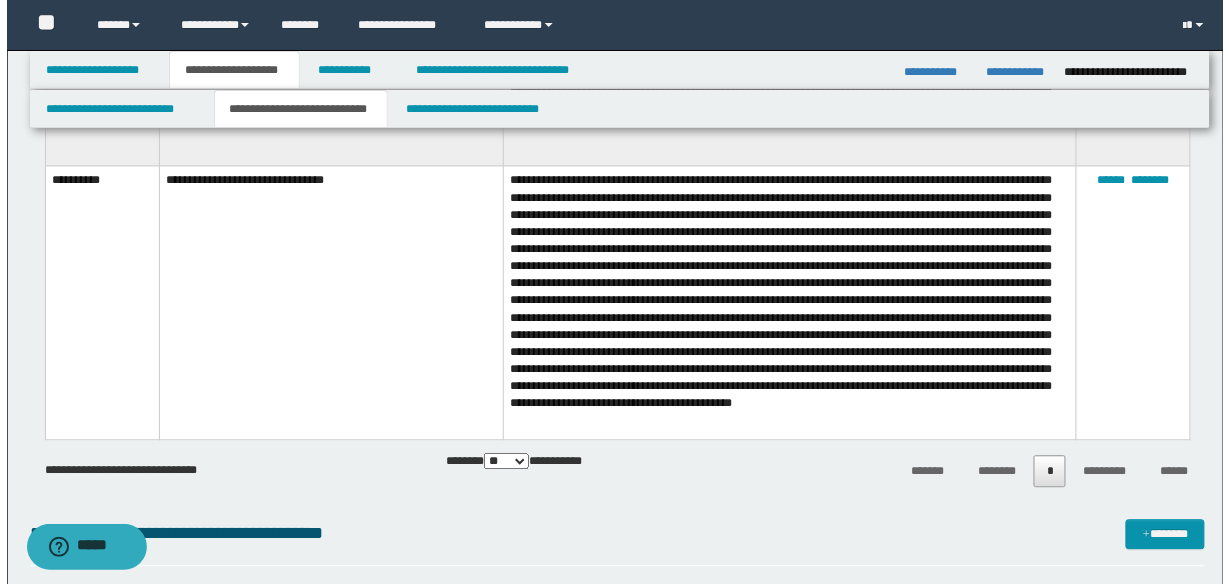 scroll, scrollTop: 2880, scrollLeft: 0, axis: vertical 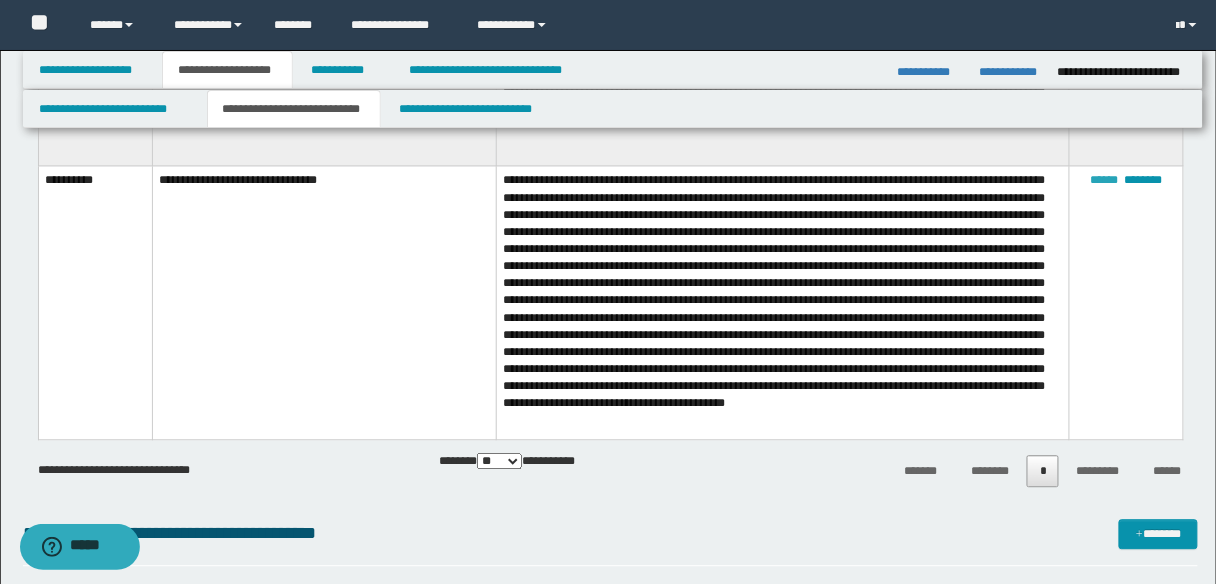 click on "******" at bounding box center [1105, 180] 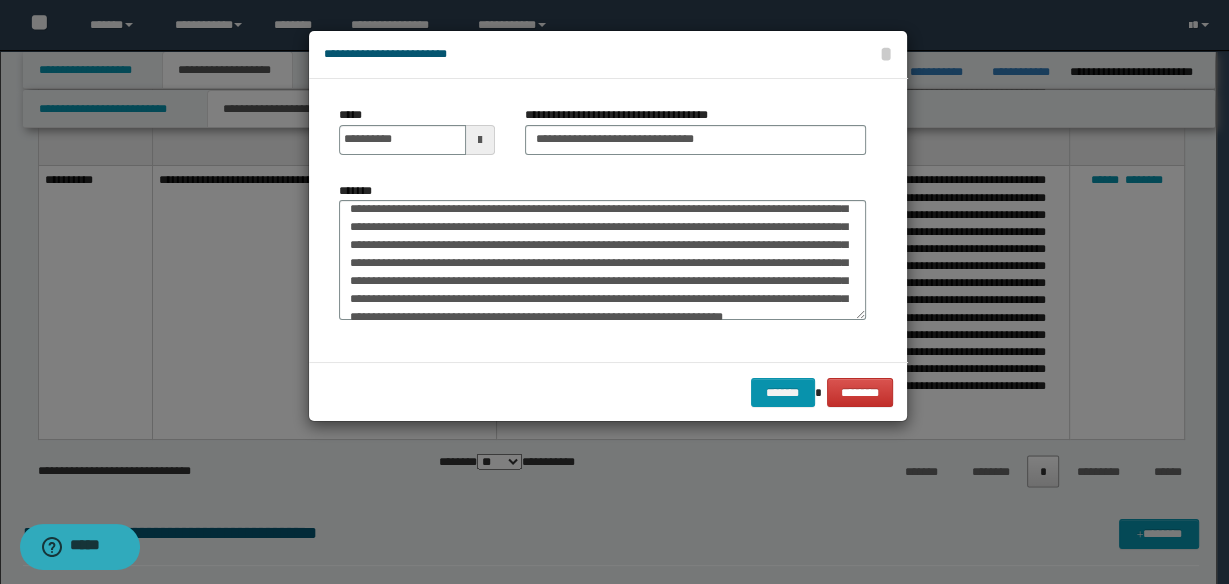 scroll, scrollTop: 160, scrollLeft: 0, axis: vertical 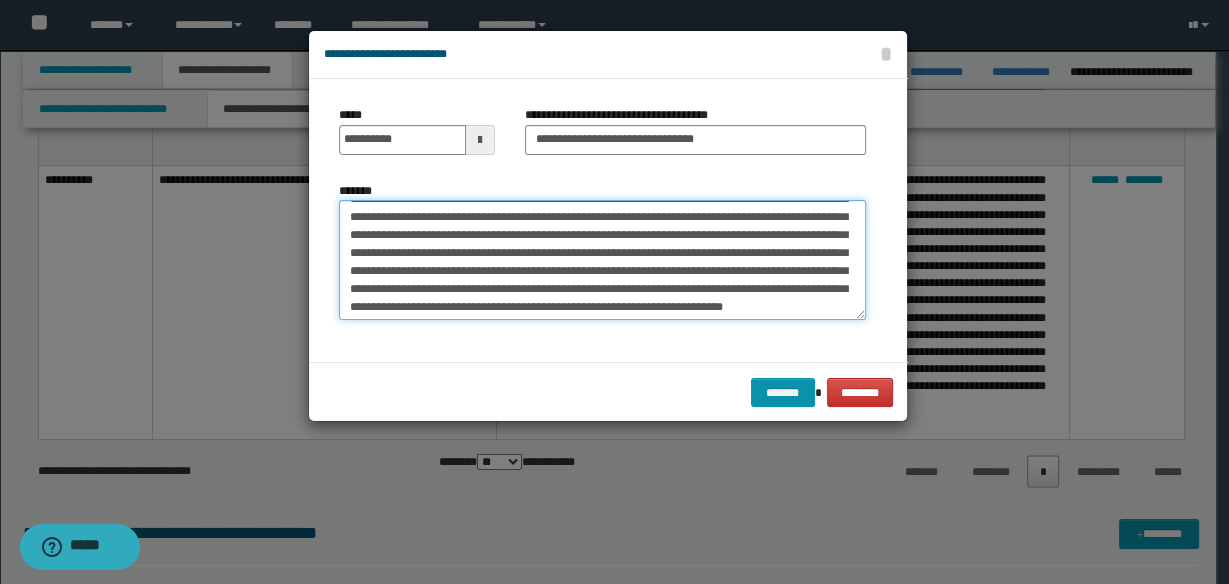 click on "*******" at bounding box center [602, 259] 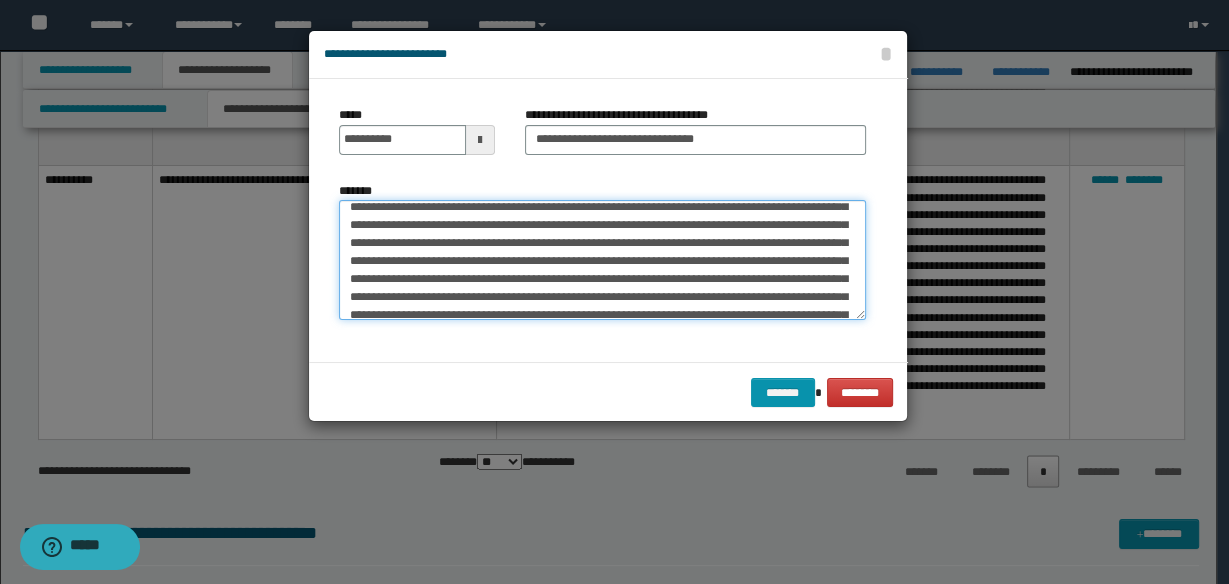scroll, scrollTop: 80, scrollLeft: 0, axis: vertical 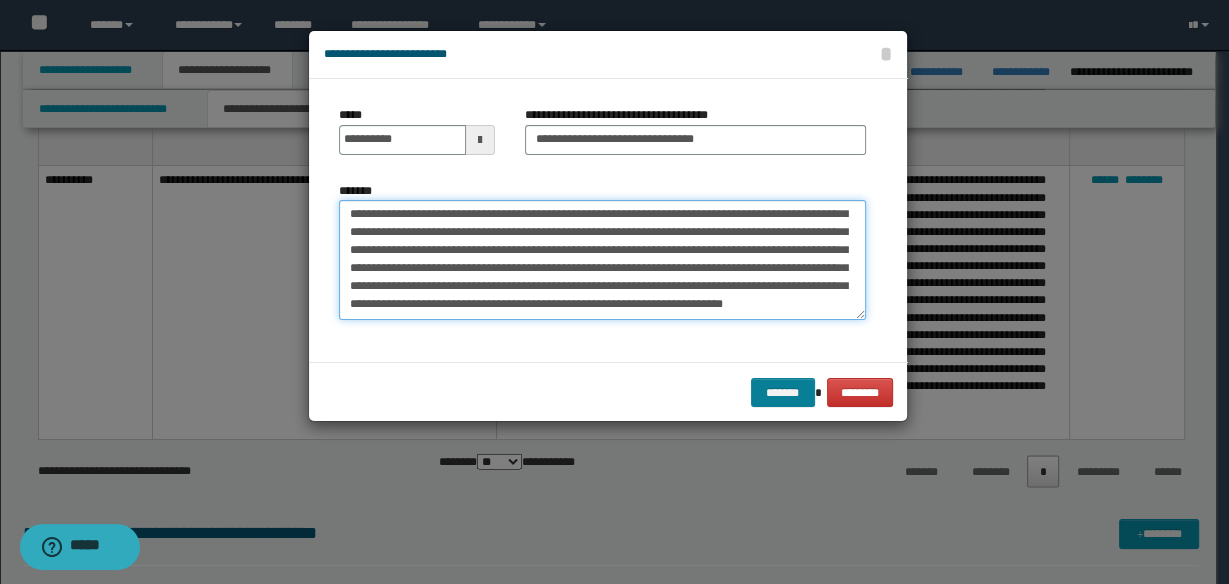 type on "**********" 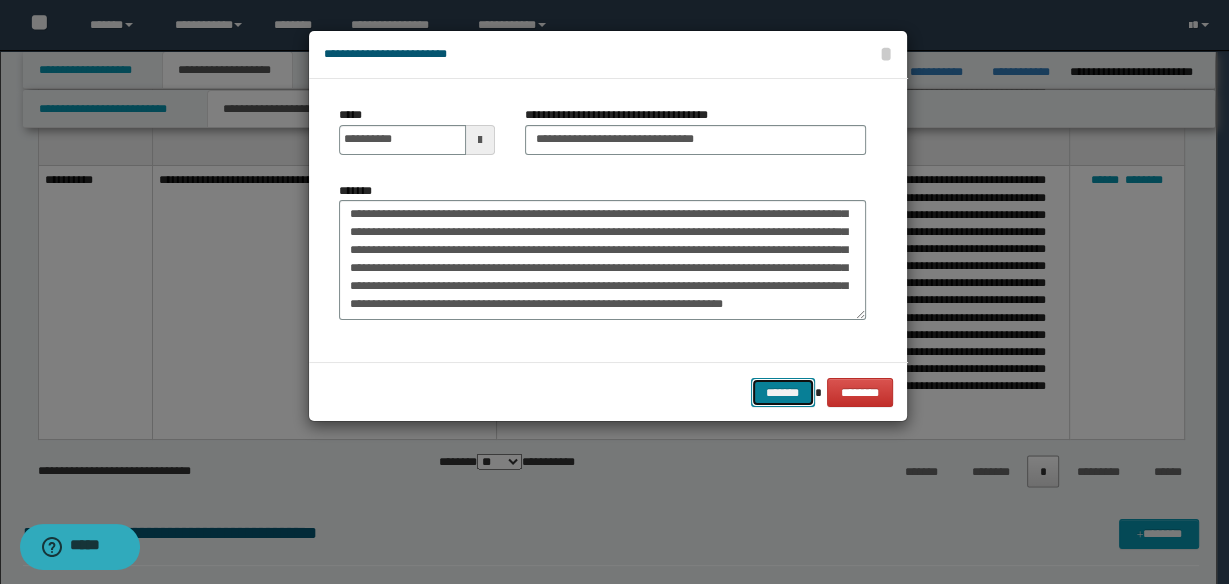 click on "*******" at bounding box center [783, 392] 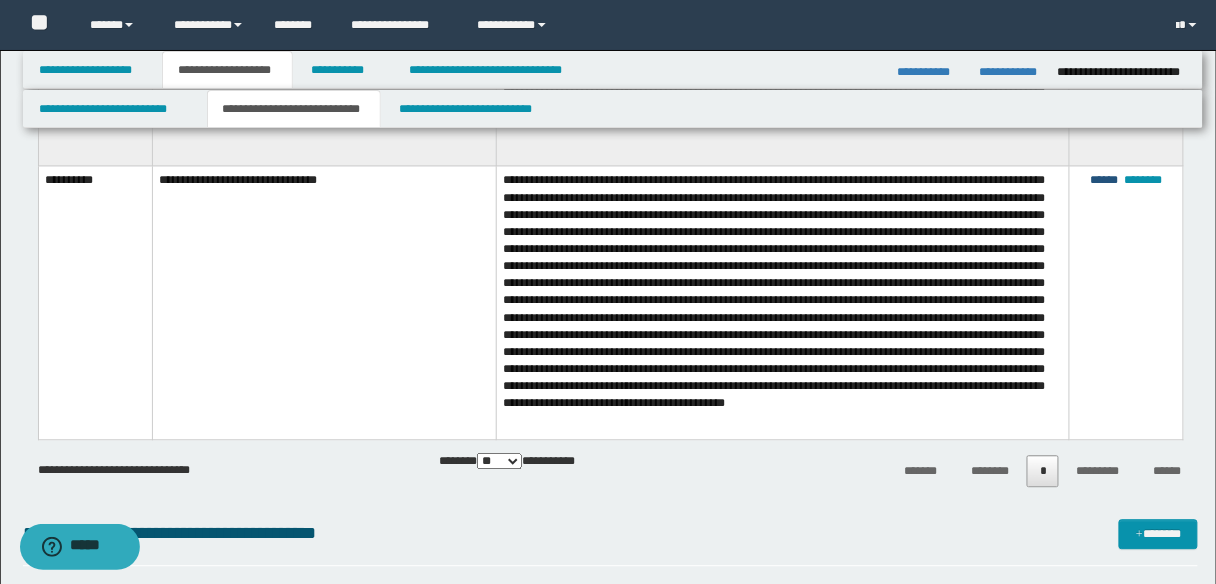 drag, startPoint x: 1104, startPoint y: 185, endPoint x: 1078, endPoint y: 196, distance: 28.231188 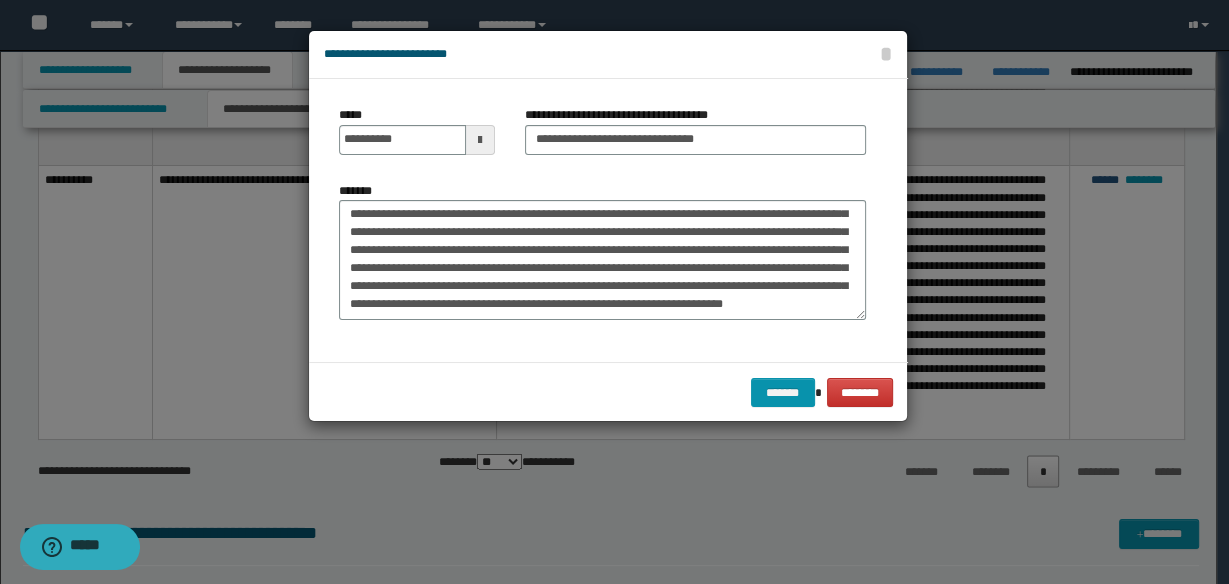 scroll, scrollTop: 0, scrollLeft: 0, axis: both 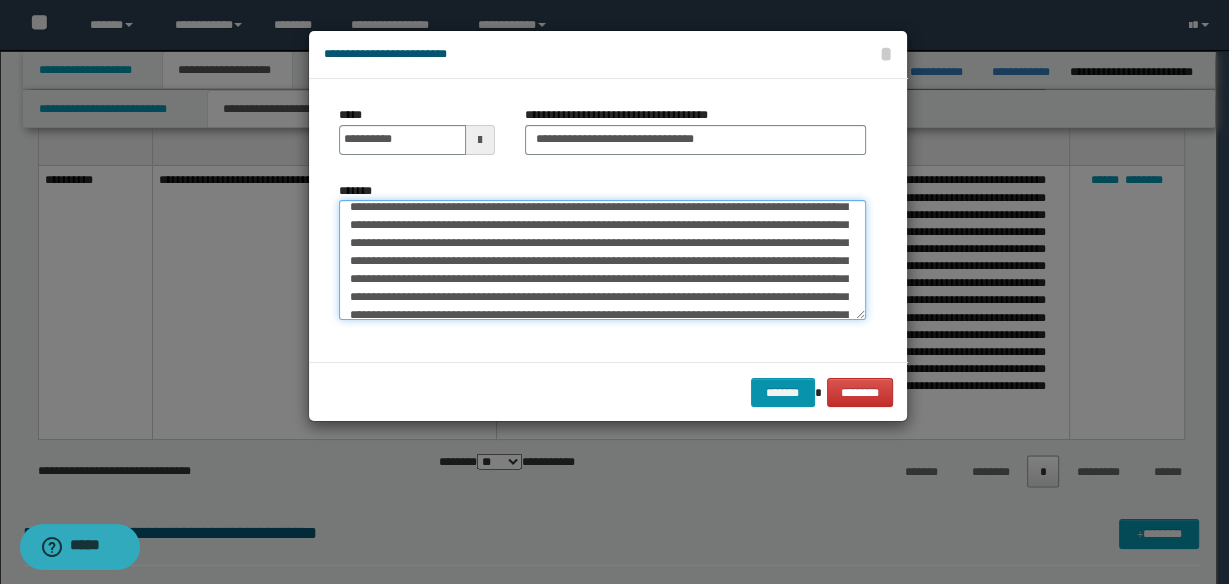 click on "*******" at bounding box center (602, 259) 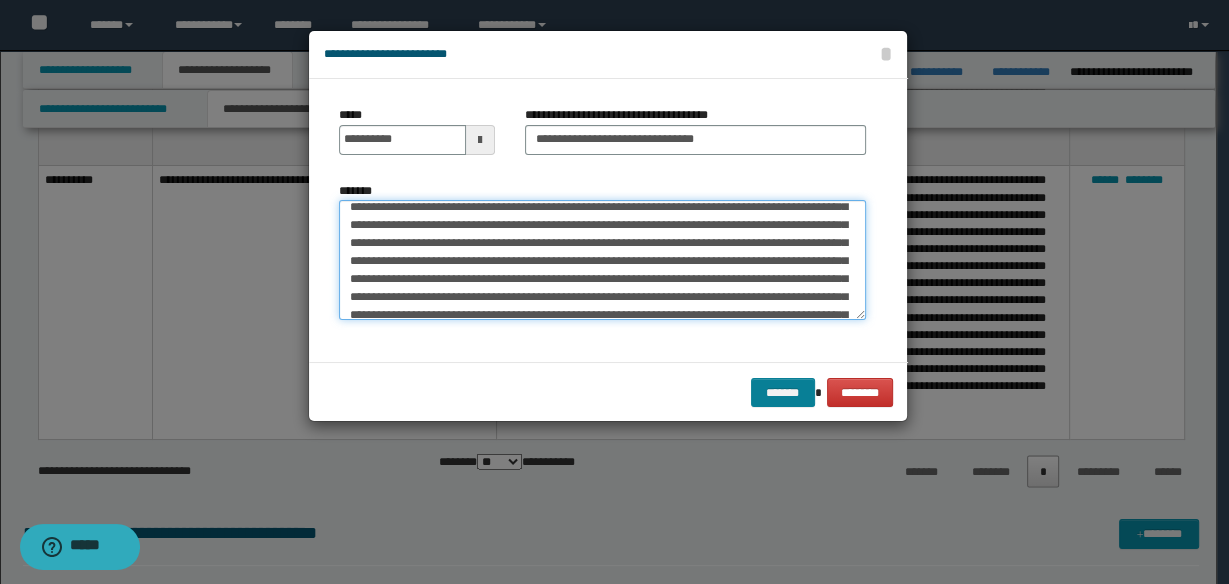 type on "**********" 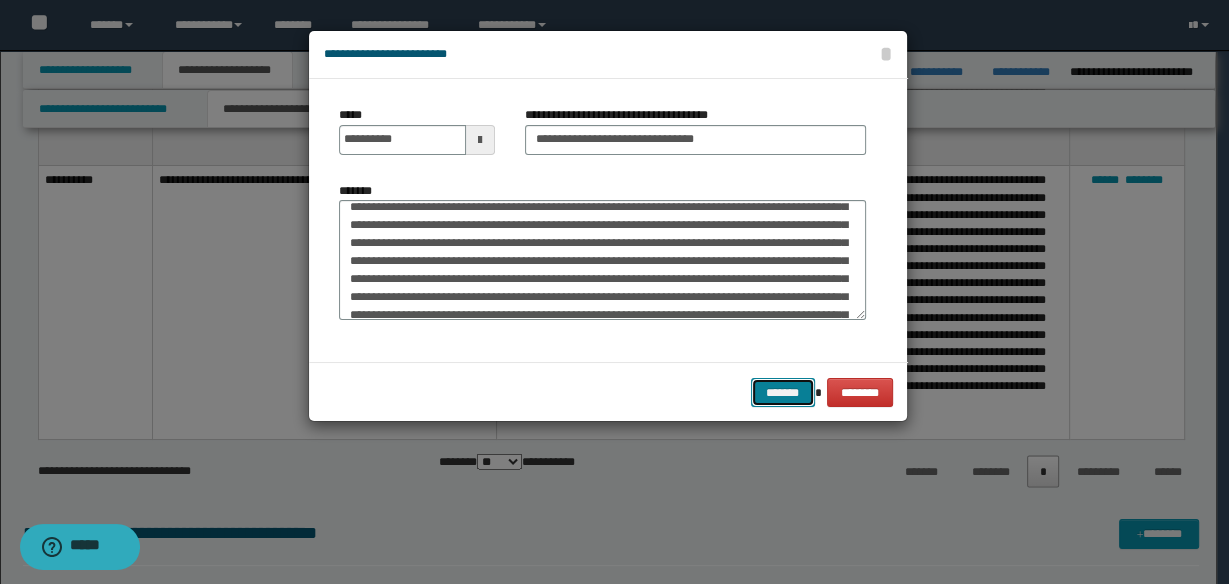 click on "*******" at bounding box center (783, 392) 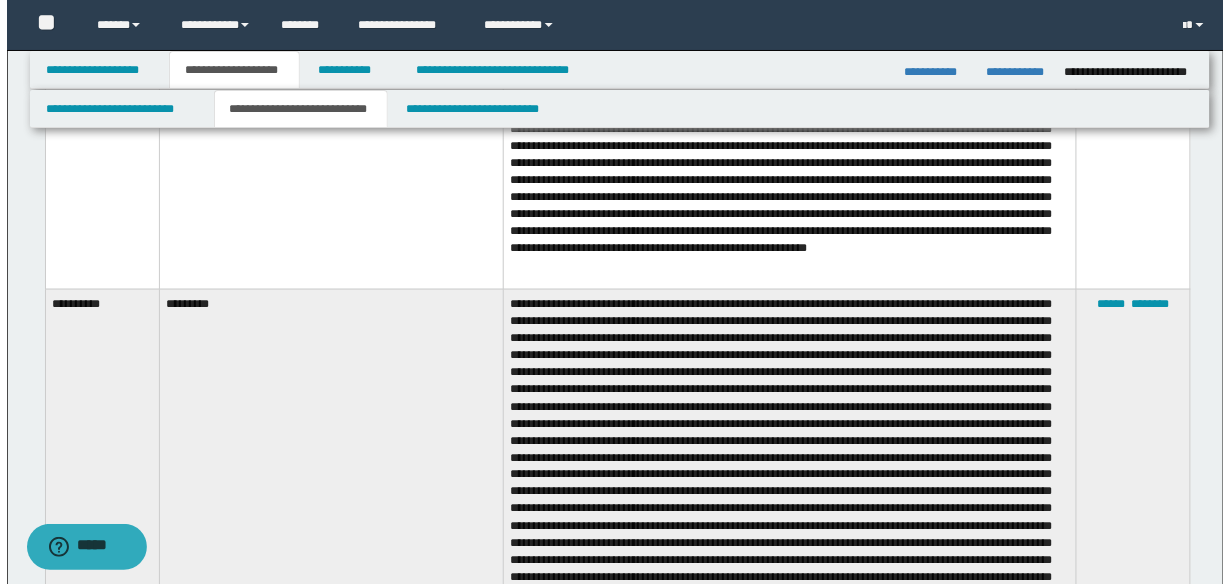 scroll, scrollTop: 2480, scrollLeft: 0, axis: vertical 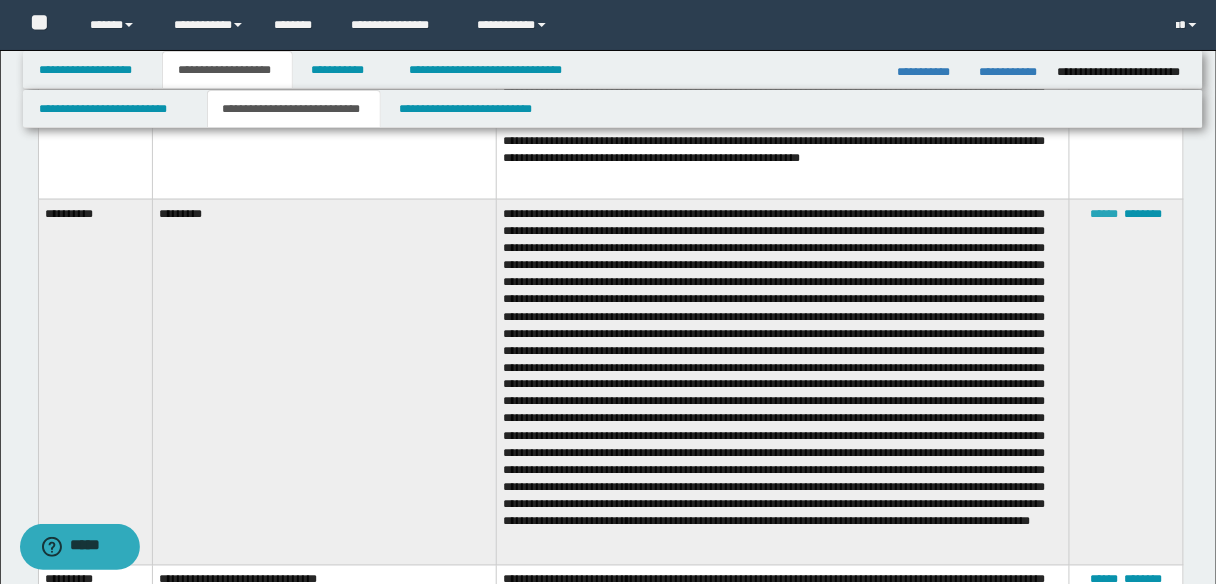 click on "******" at bounding box center [1105, 214] 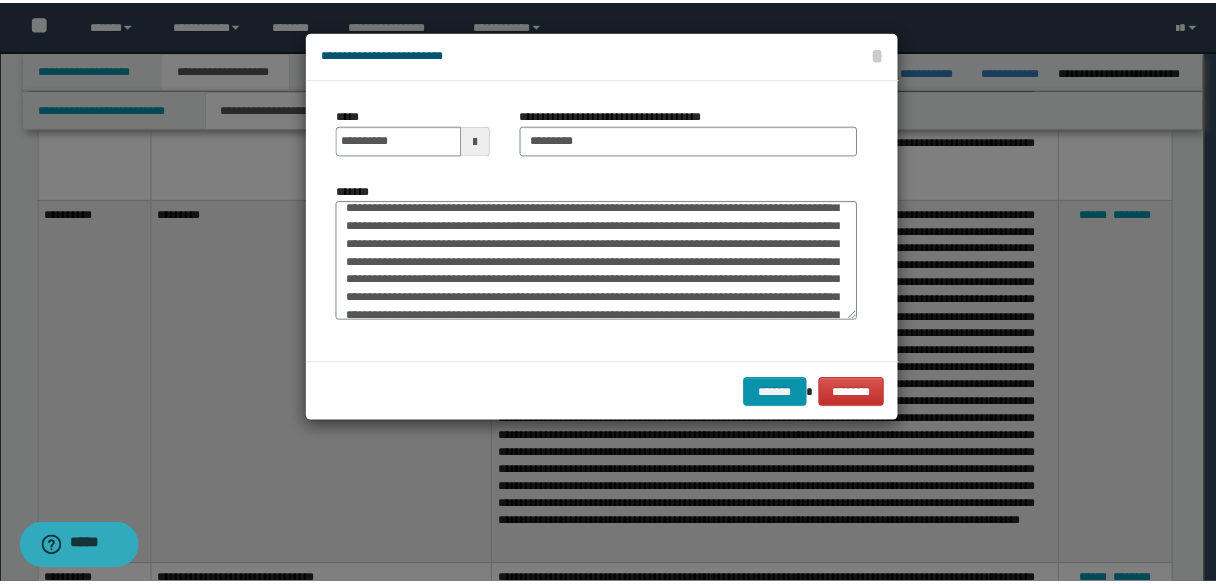 scroll, scrollTop: 0, scrollLeft: 0, axis: both 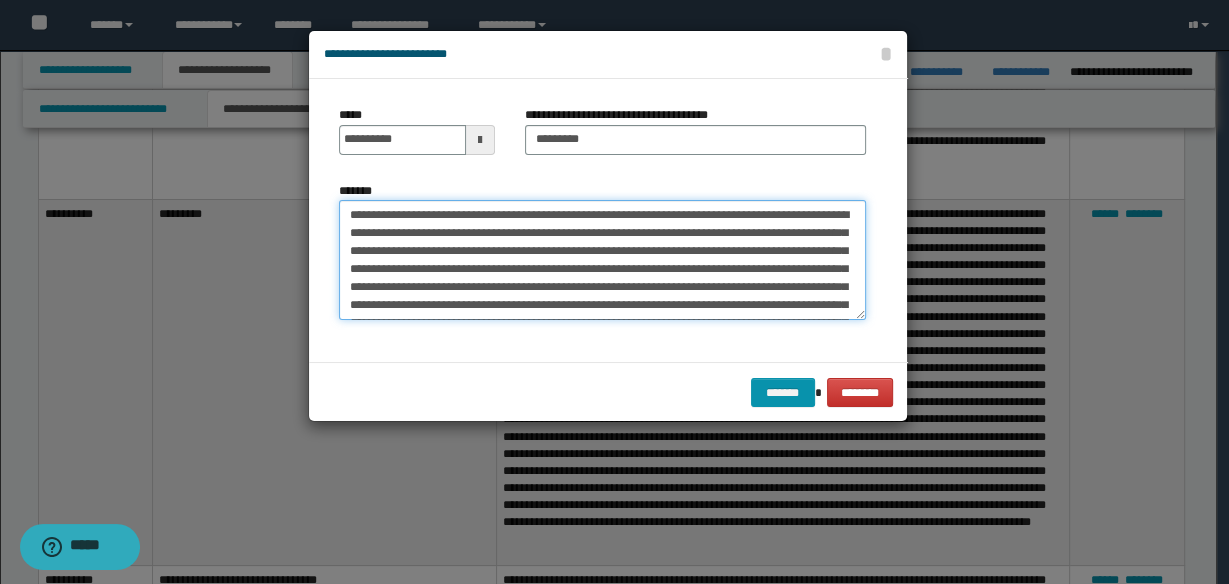 click on "*******" at bounding box center (602, 259) 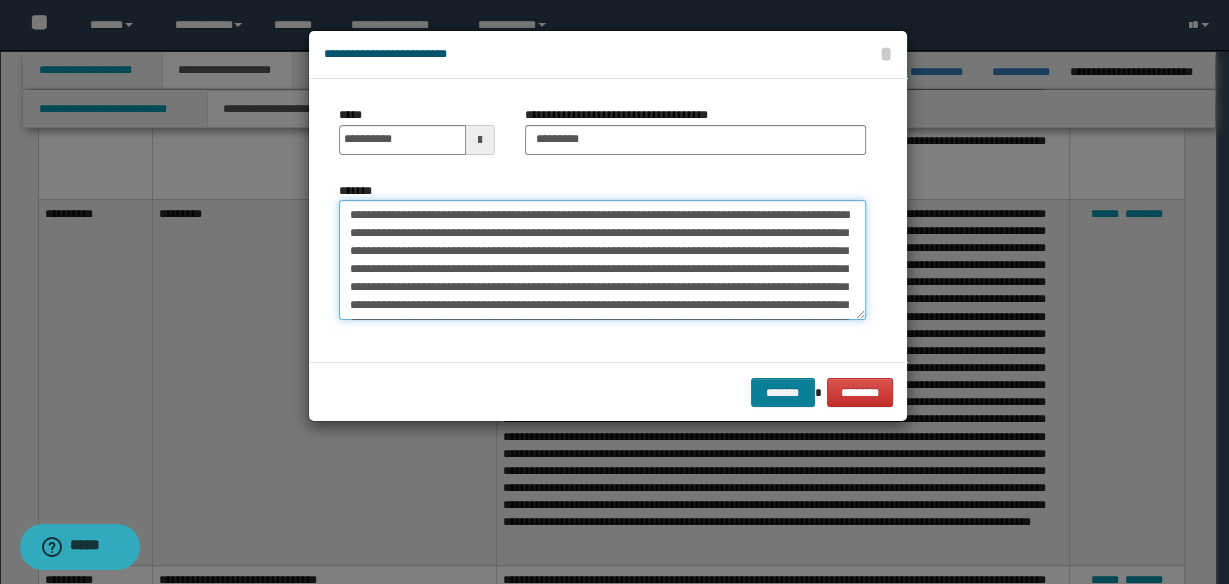 type on "**********" 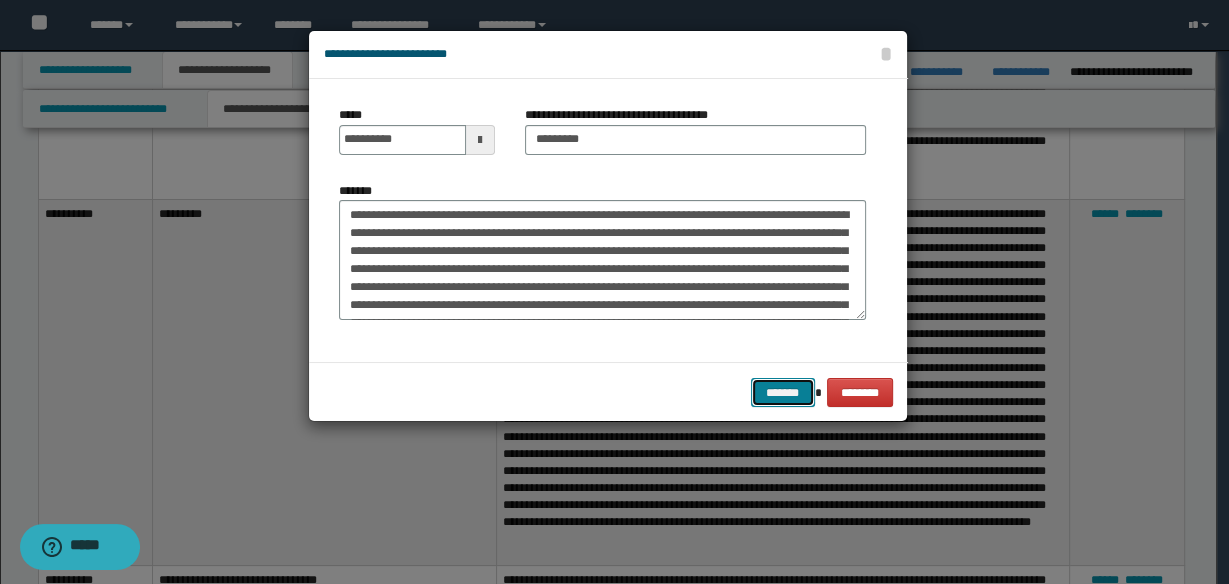 click on "*******" at bounding box center (783, 392) 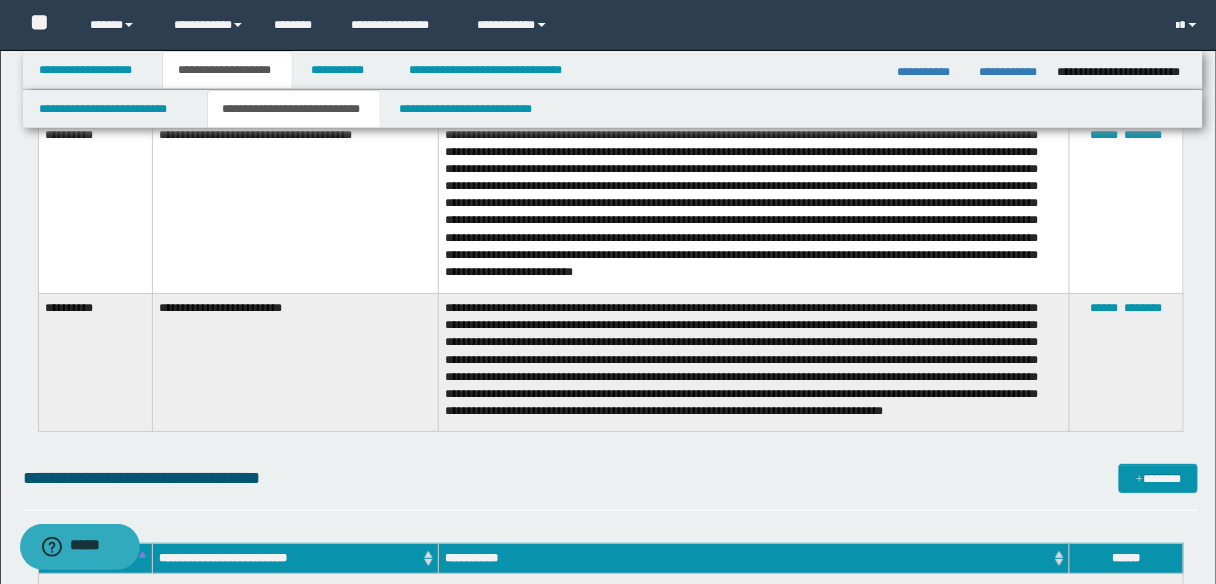 scroll, scrollTop: 3600, scrollLeft: 0, axis: vertical 